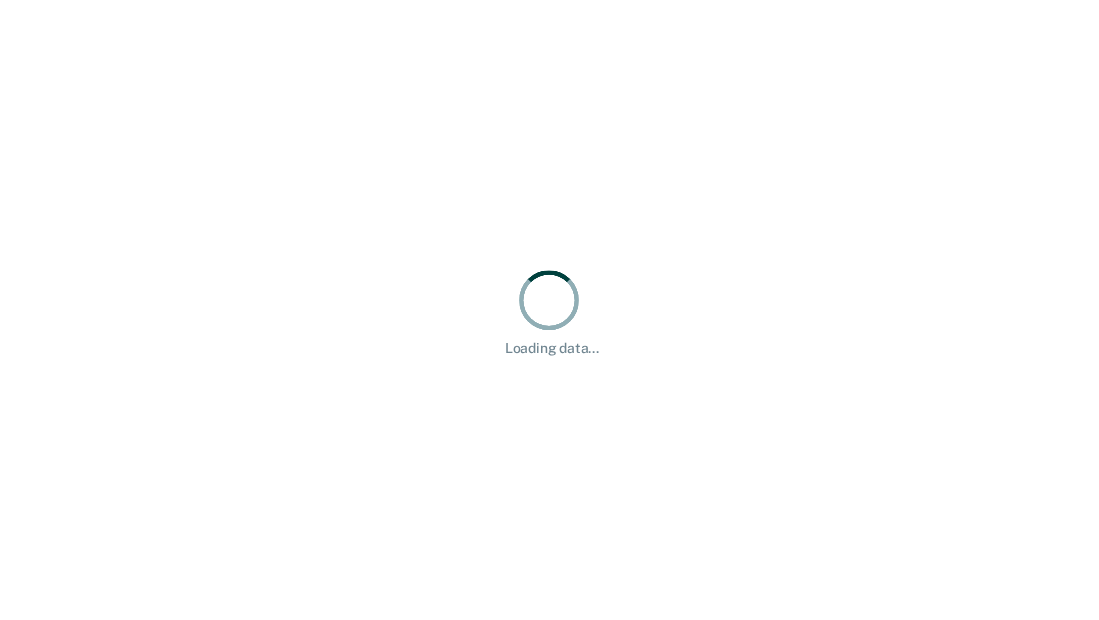 scroll, scrollTop: 0, scrollLeft: 0, axis: both 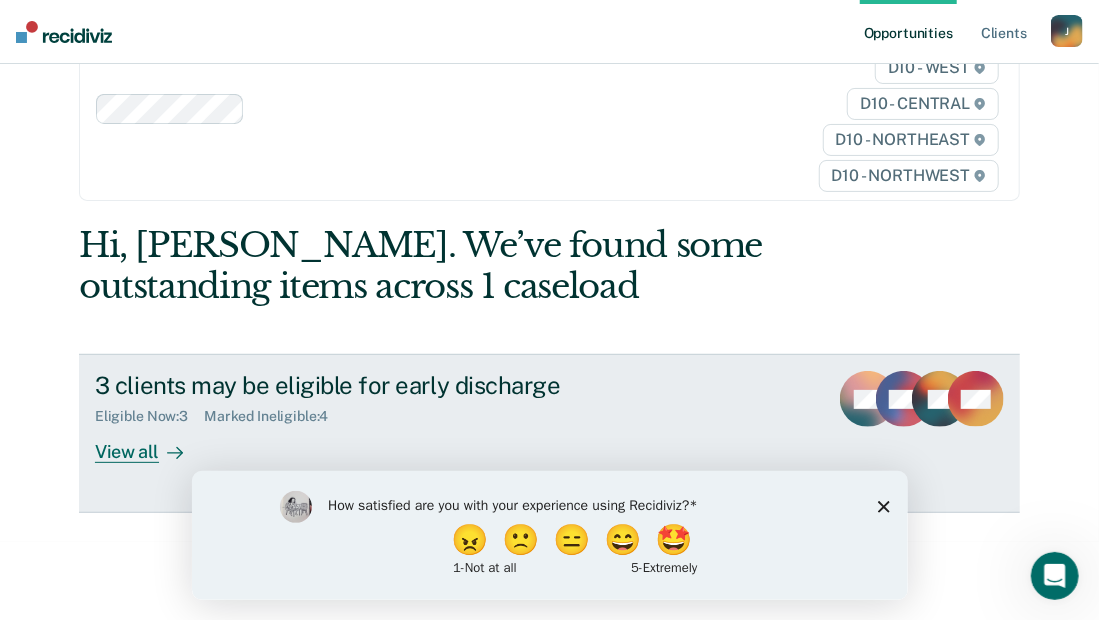 click on "View all" at bounding box center (151, 444) 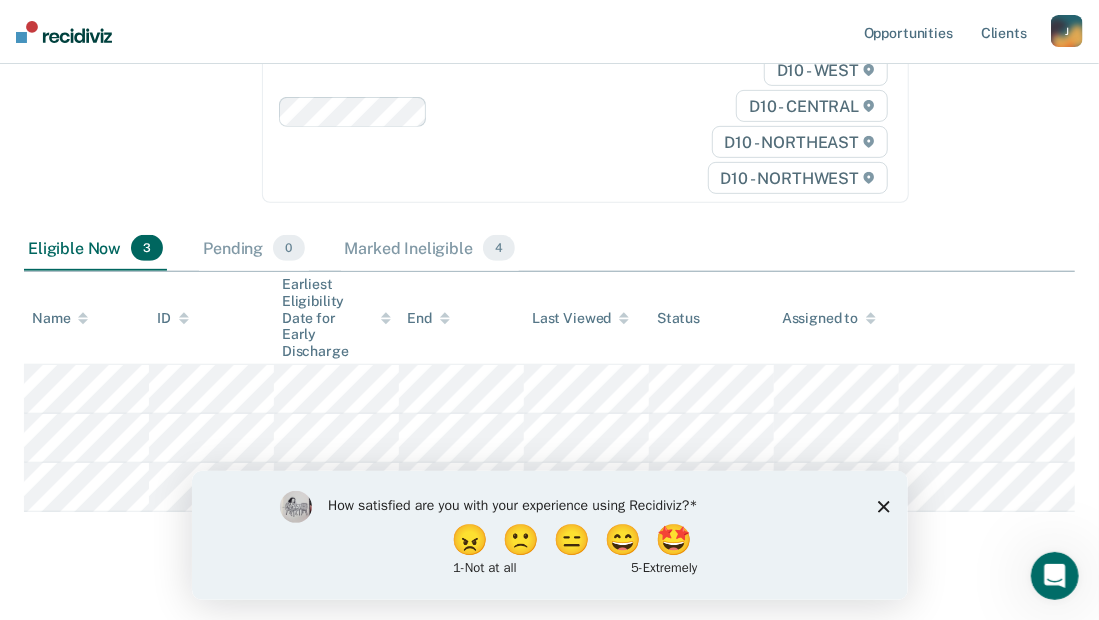 scroll, scrollTop: 303, scrollLeft: 0, axis: vertical 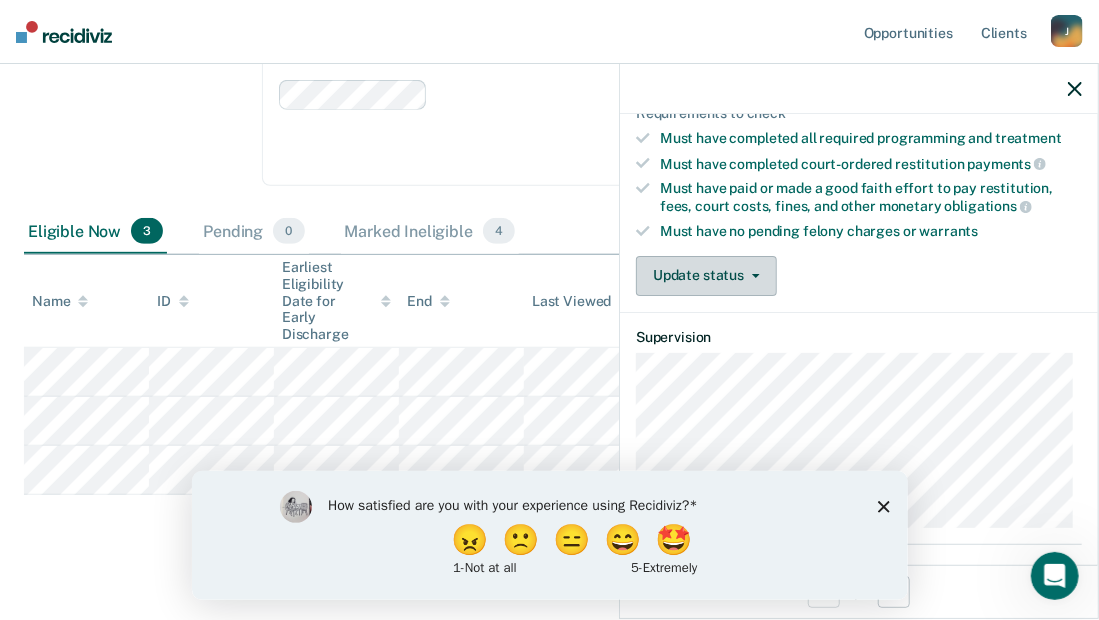 click at bounding box center (752, 276) 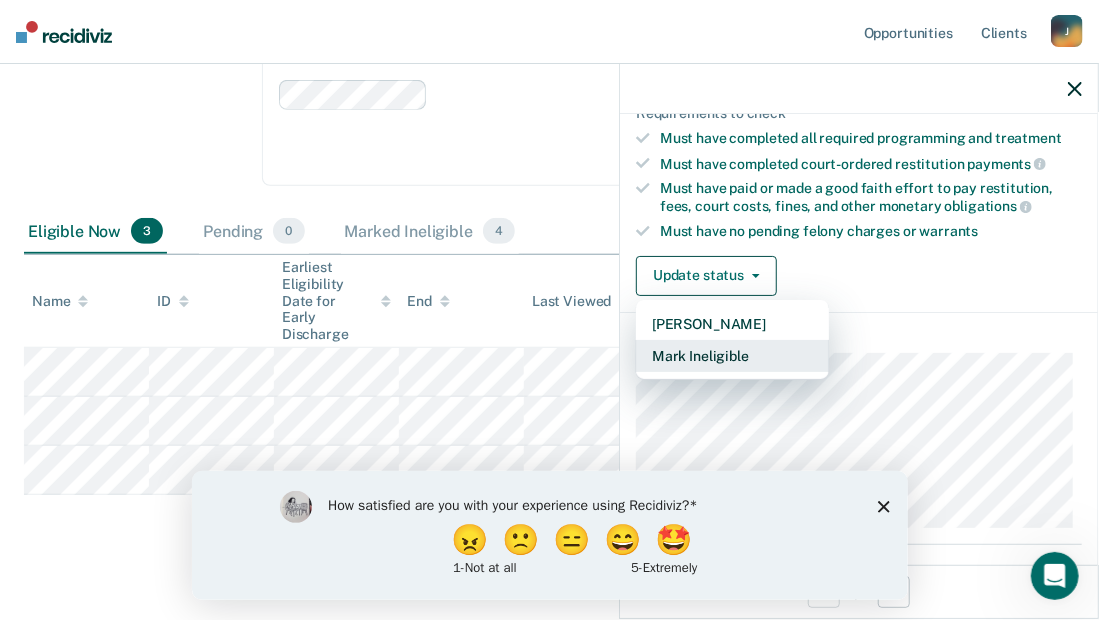 click on "Mark Ineligible" at bounding box center [732, 356] 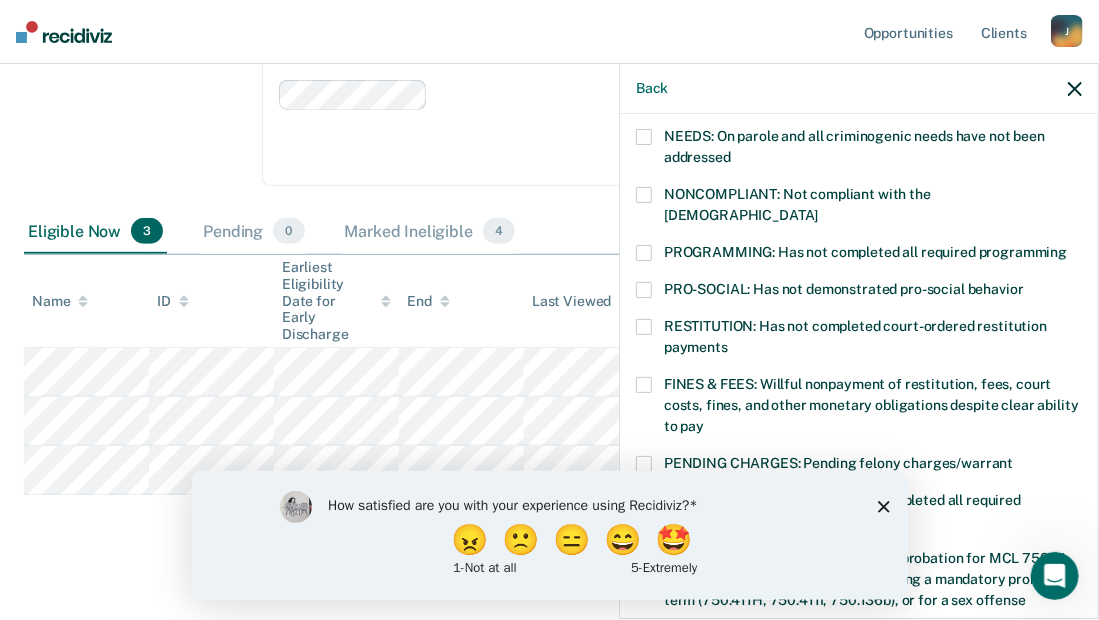 click at bounding box center [644, 253] 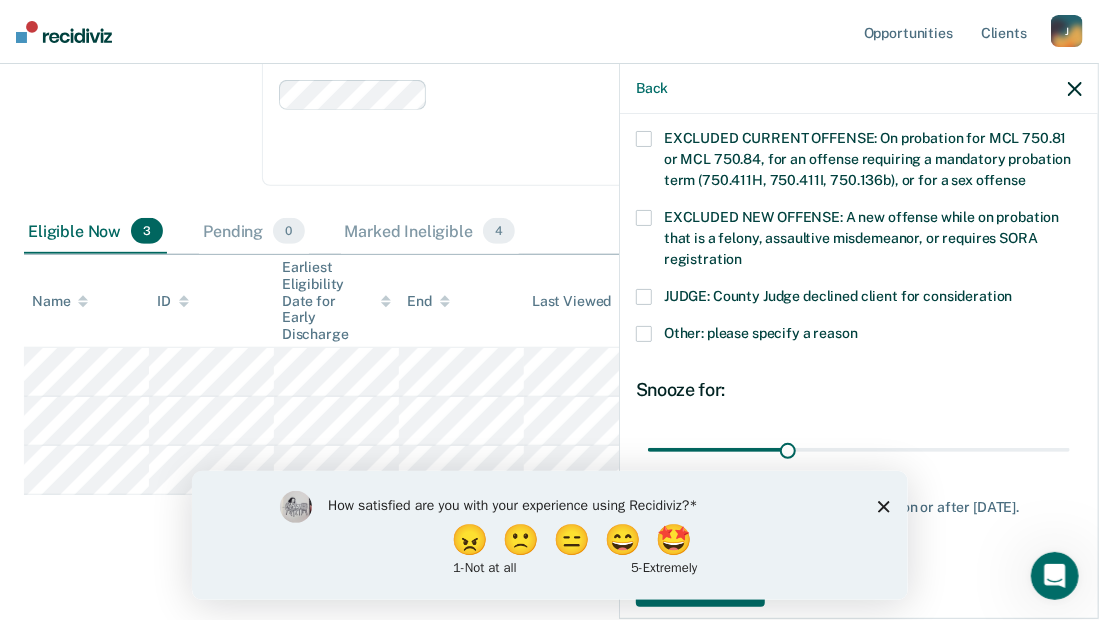 scroll, scrollTop: 756, scrollLeft: 0, axis: vertical 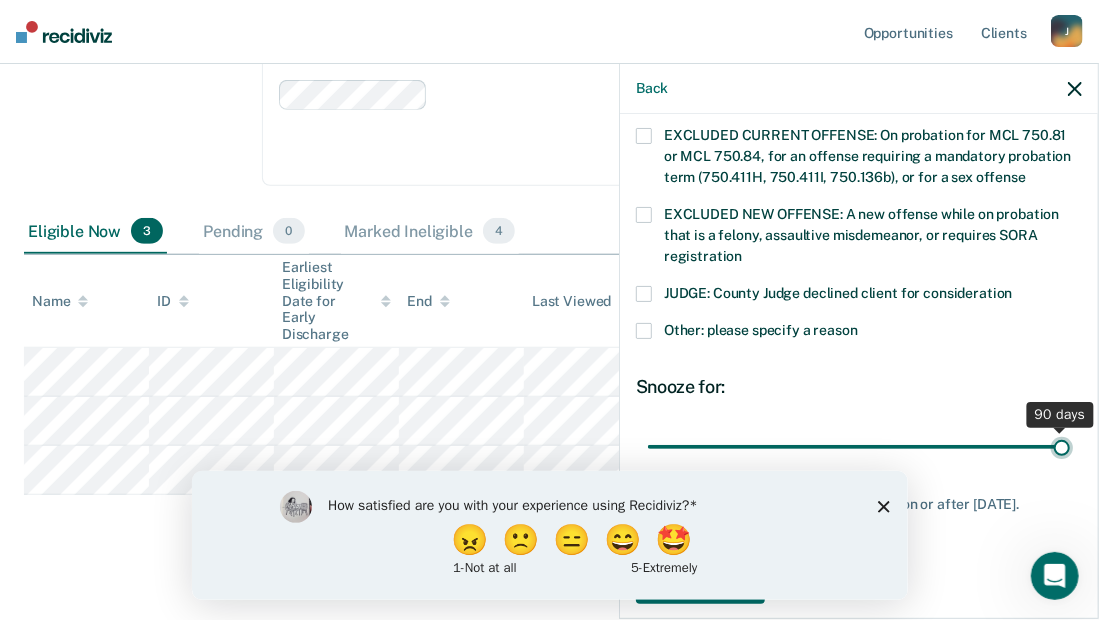 type on "90" 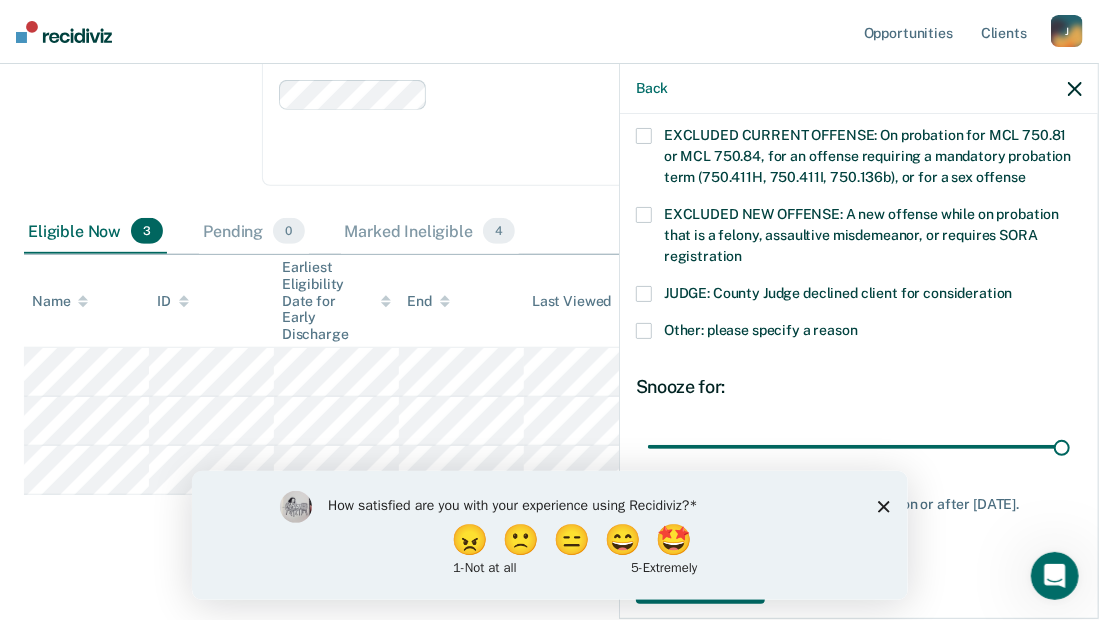 click 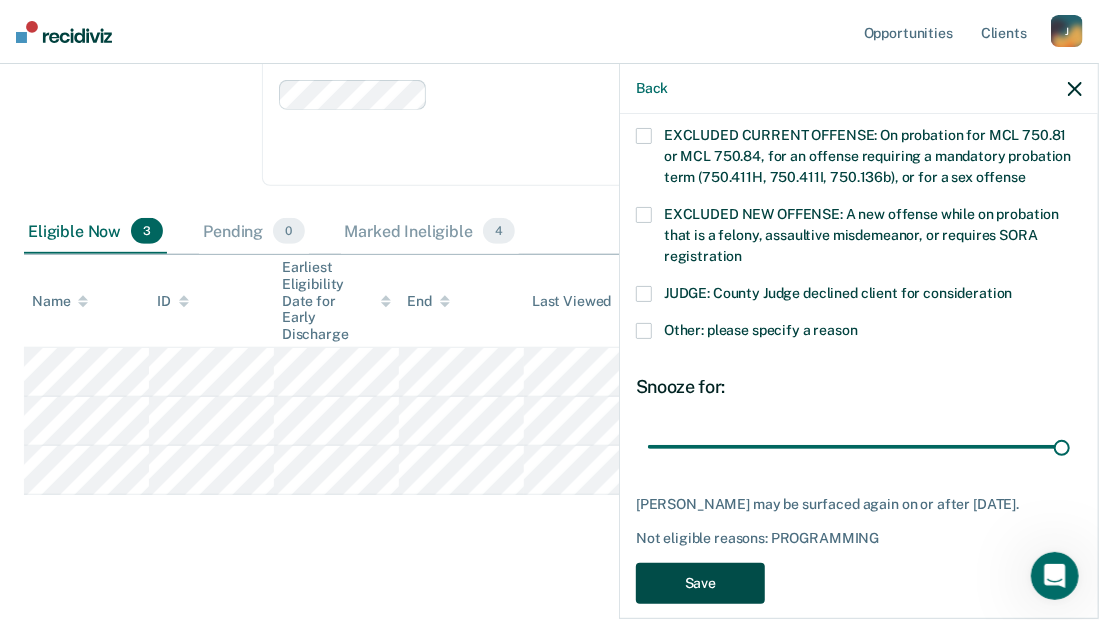 click on "Save" at bounding box center (700, 583) 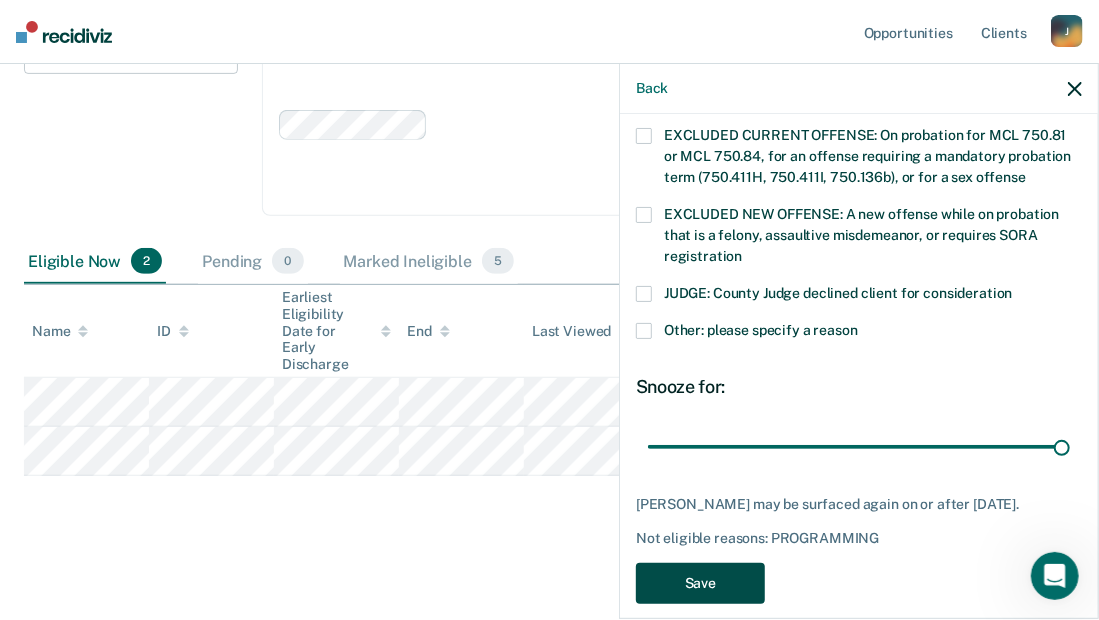 scroll, scrollTop: 254, scrollLeft: 0, axis: vertical 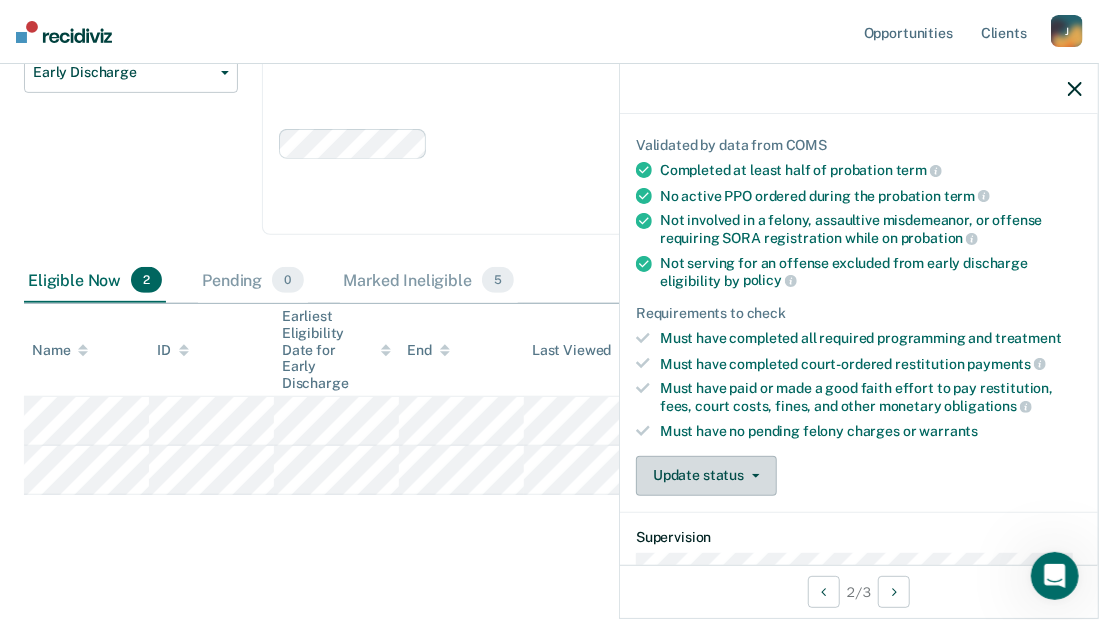click on "Update status" at bounding box center [706, 476] 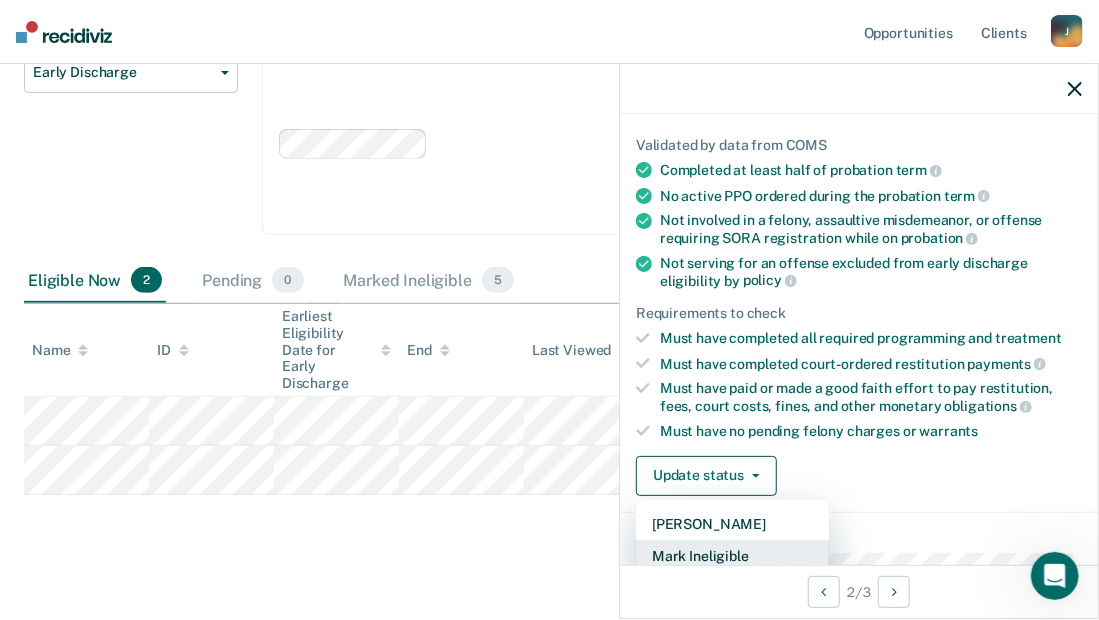 click on "Mark Ineligible" at bounding box center [732, 556] 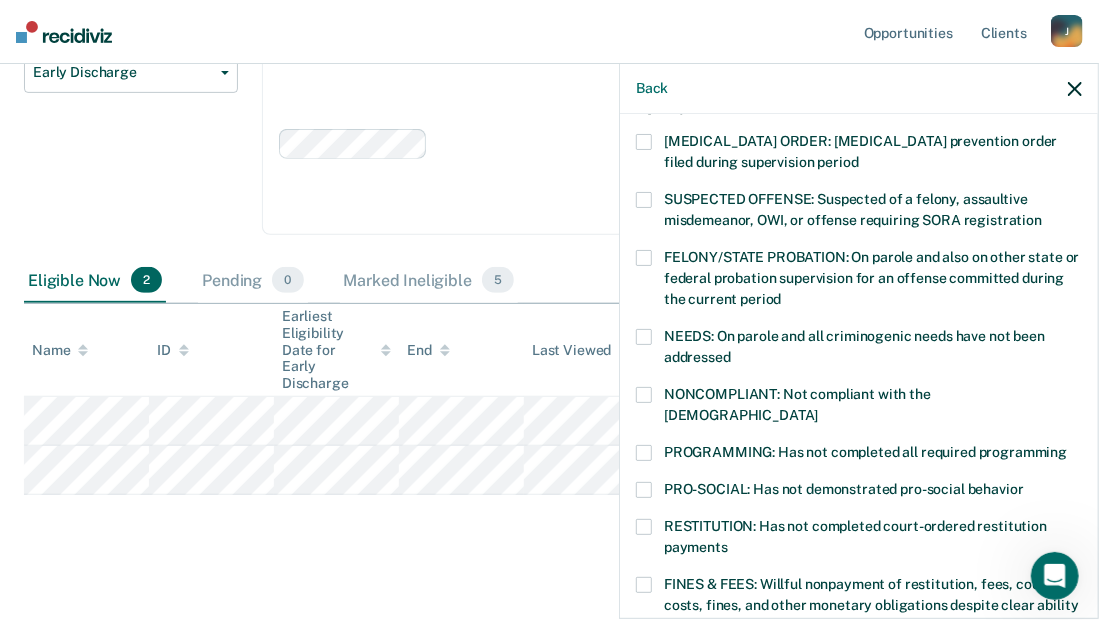 click at bounding box center [644, 453] 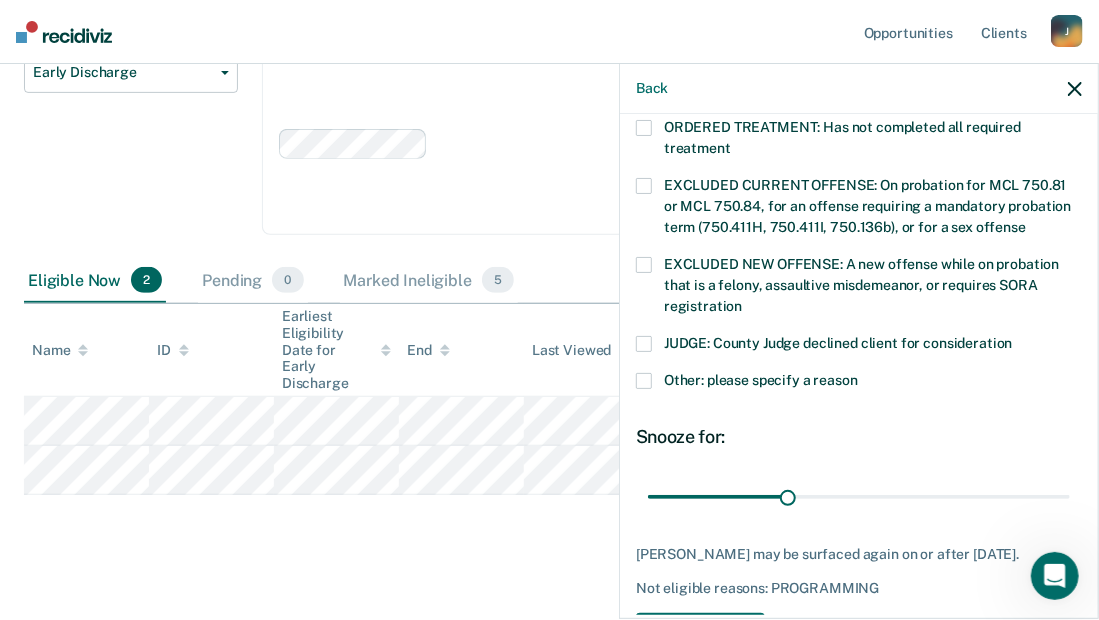 scroll, scrollTop: 756, scrollLeft: 0, axis: vertical 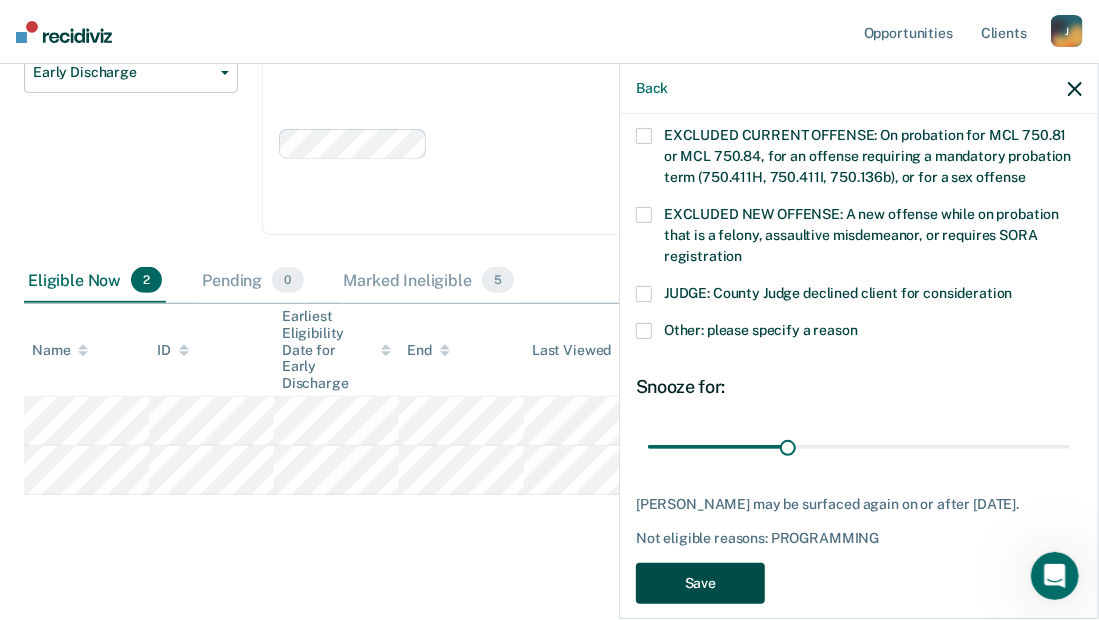 click on "Save" at bounding box center (700, 583) 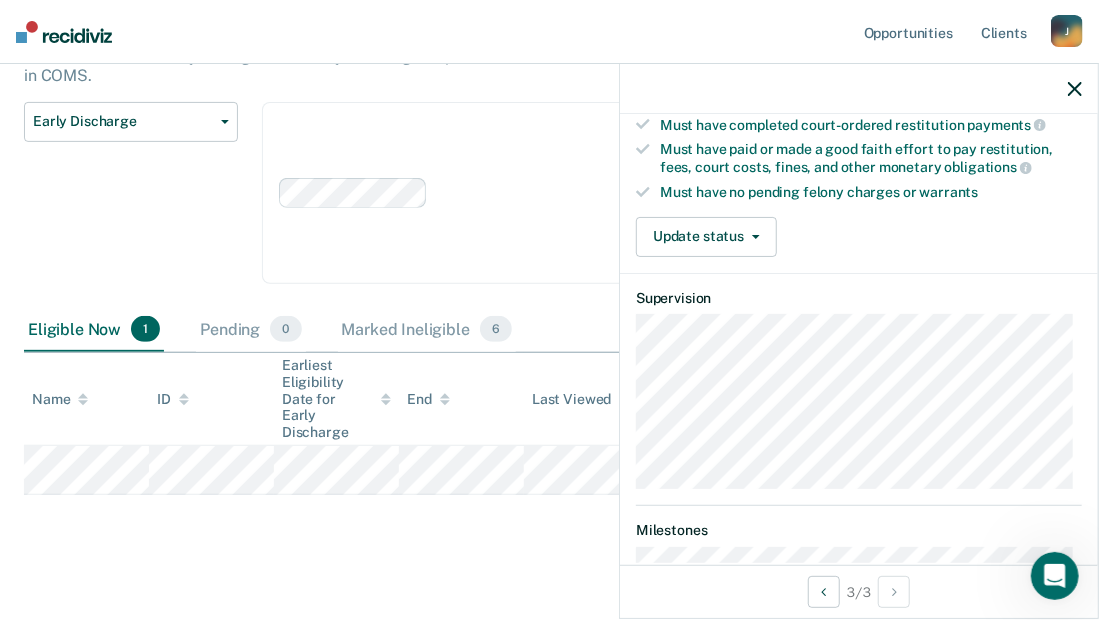 scroll, scrollTop: 400, scrollLeft: 0, axis: vertical 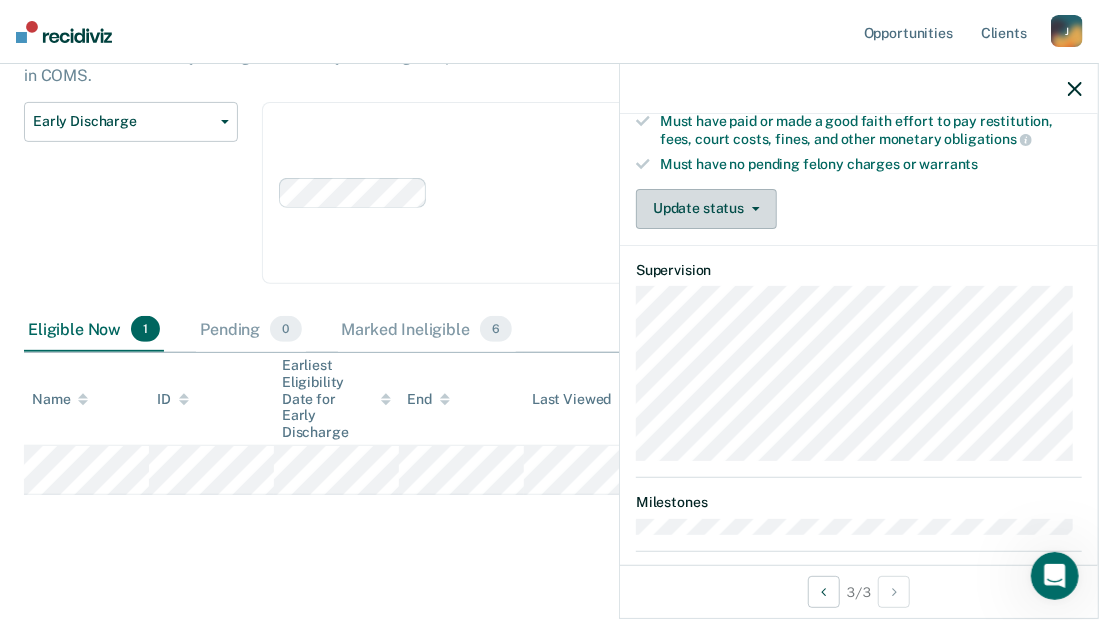 click on "Update status" at bounding box center (706, 209) 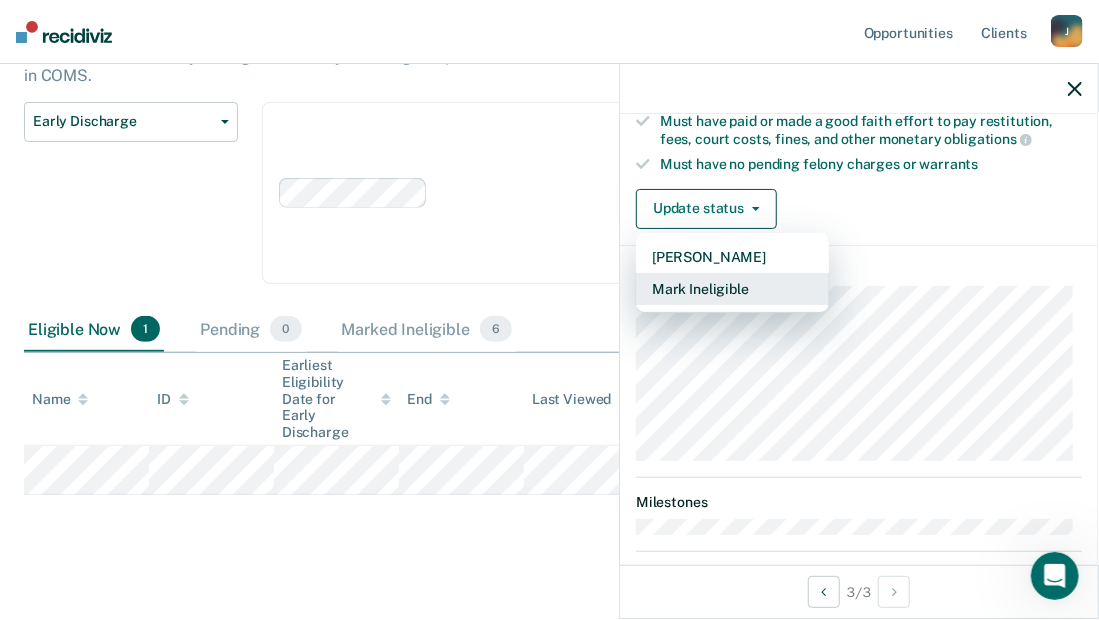 click on "Mark Ineligible" at bounding box center (732, 289) 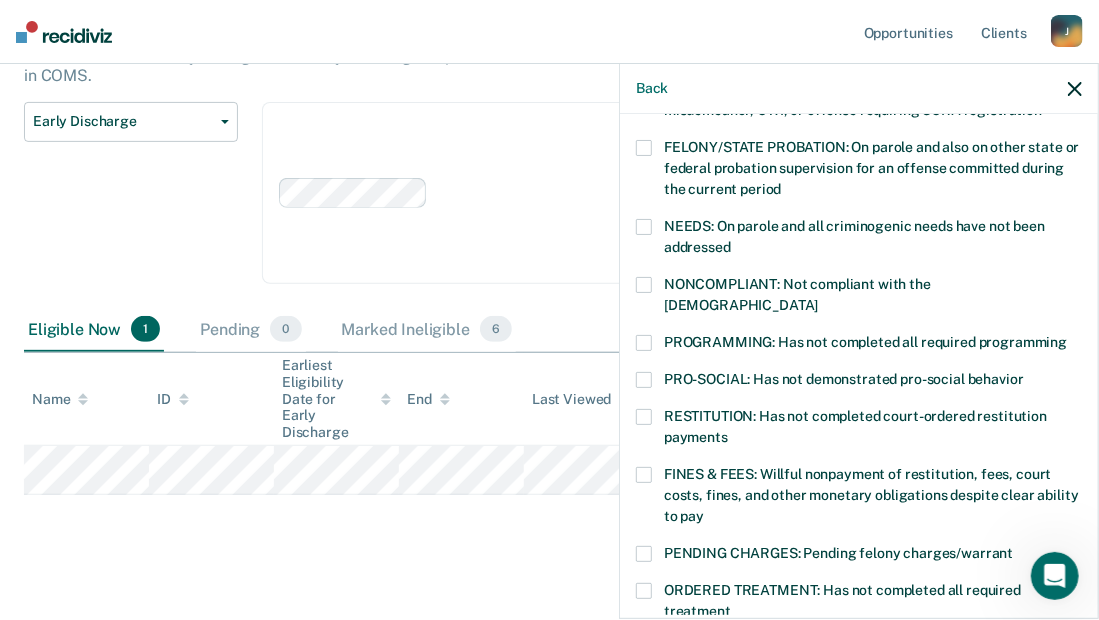 scroll, scrollTop: 200, scrollLeft: 0, axis: vertical 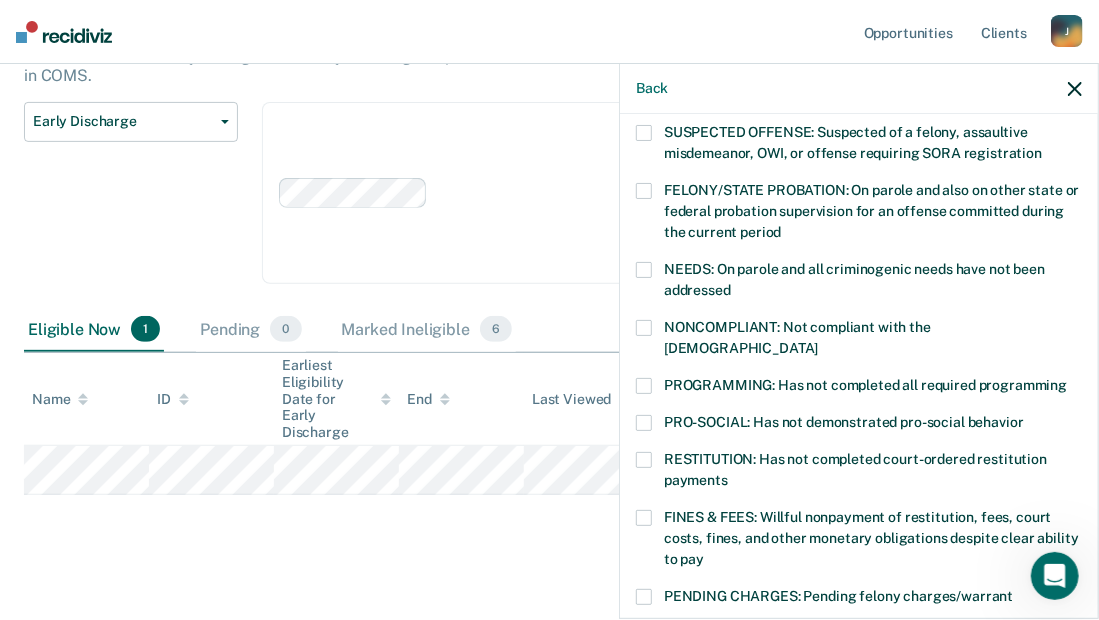 drag, startPoint x: 640, startPoint y: 358, endPoint x: 725, endPoint y: 332, distance: 88.88757 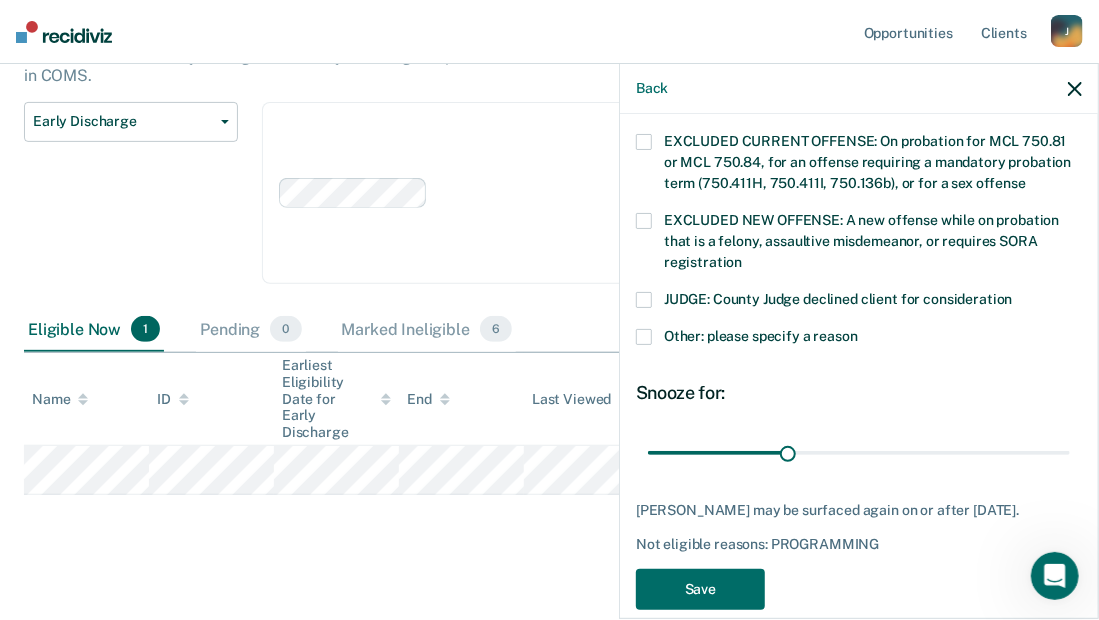 scroll, scrollTop: 756, scrollLeft: 0, axis: vertical 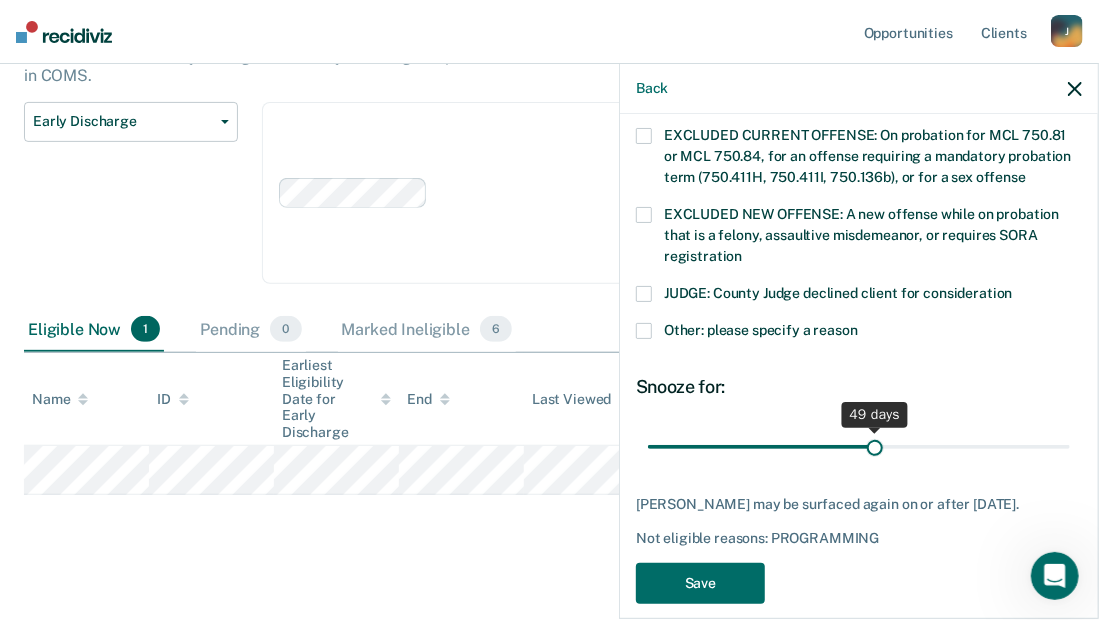 drag, startPoint x: 784, startPoint y: 420, endPoint x: 870, endPoint y: 418, distance: 86.023254 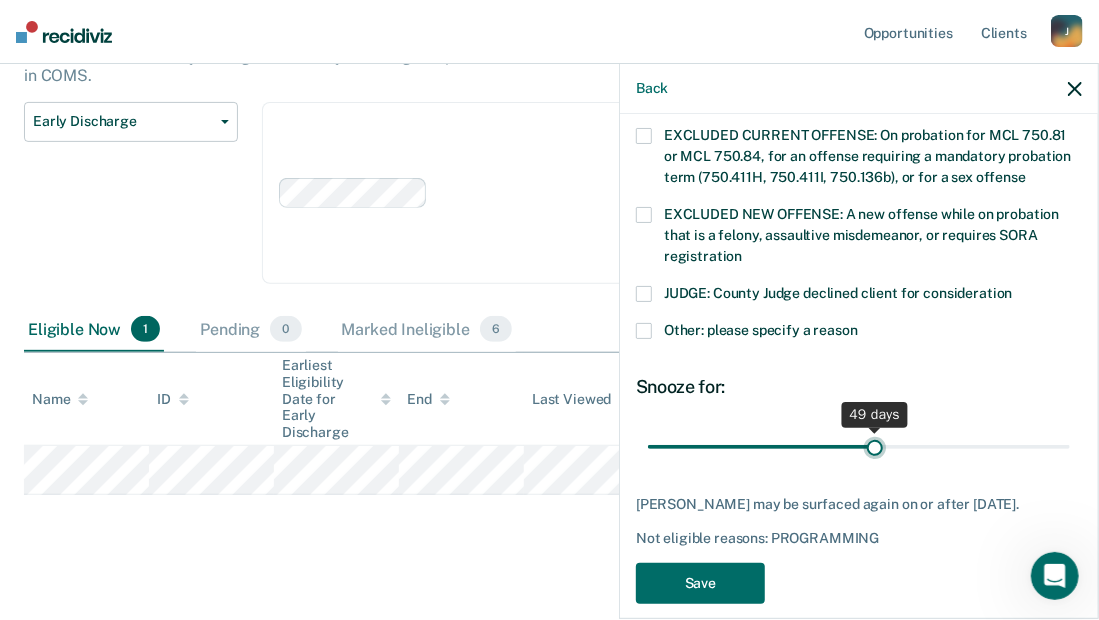 type on "49" 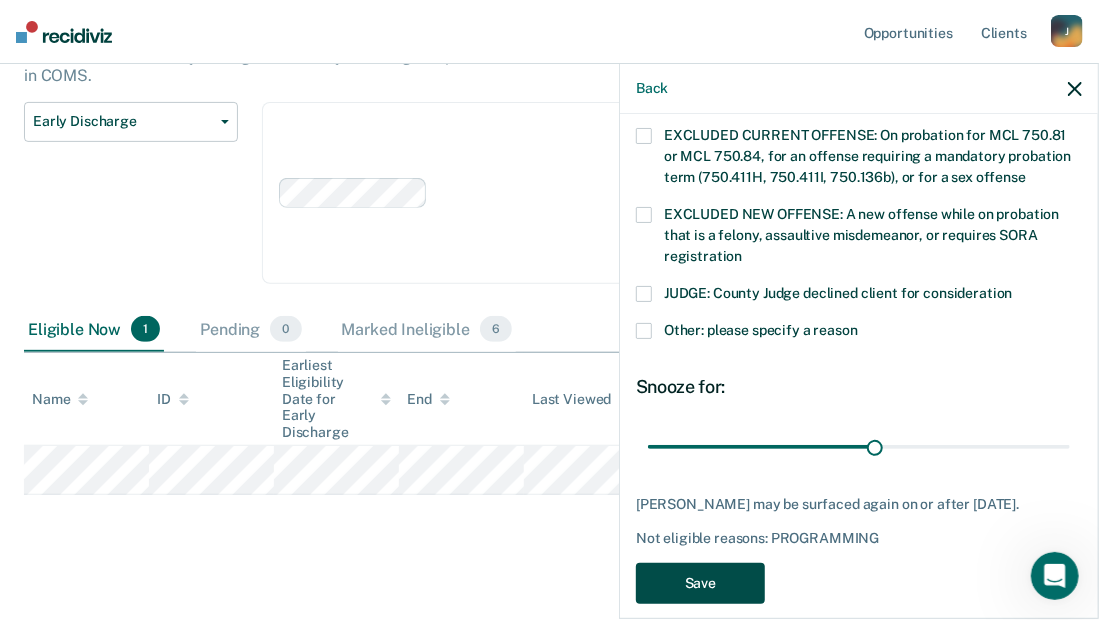 click on "Save" at bounding box center [700, 583] 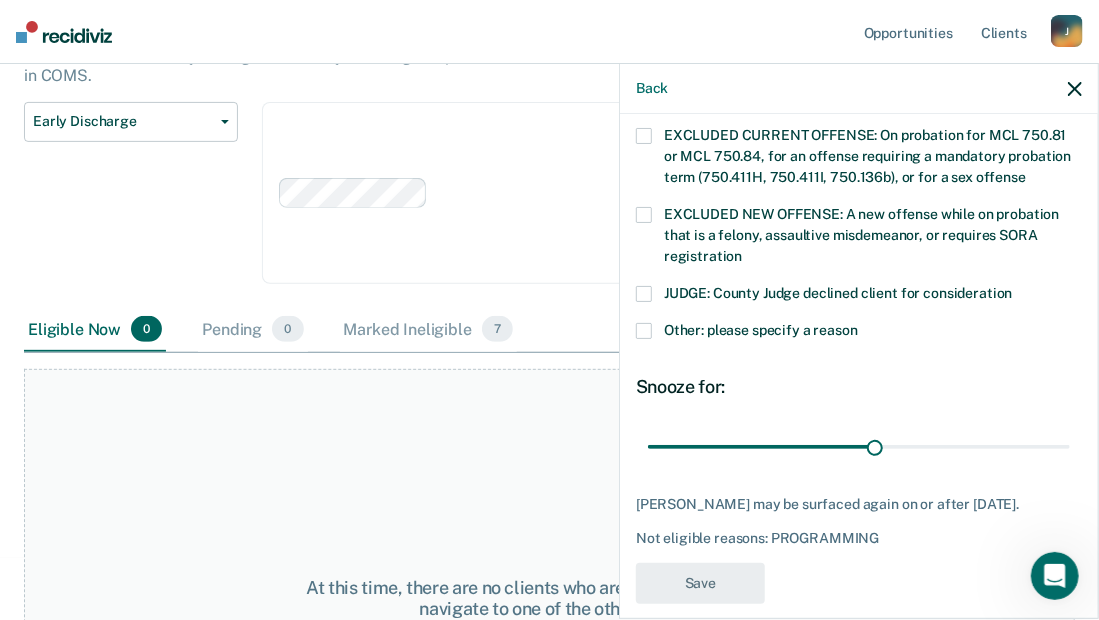 scroll, scrollTop: 644, scrollLeft: 0, axis: vertical 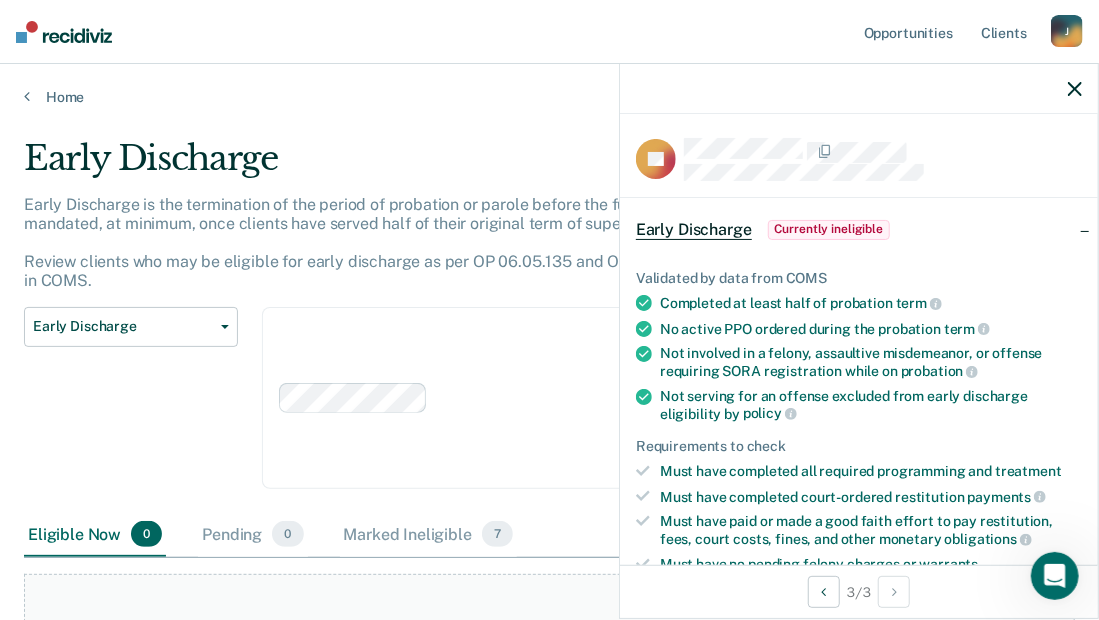 drag, startPoint x: 1071, startPoint y: 84, endPoint x: 1001, endPoint y: 86, distance: 70.028564 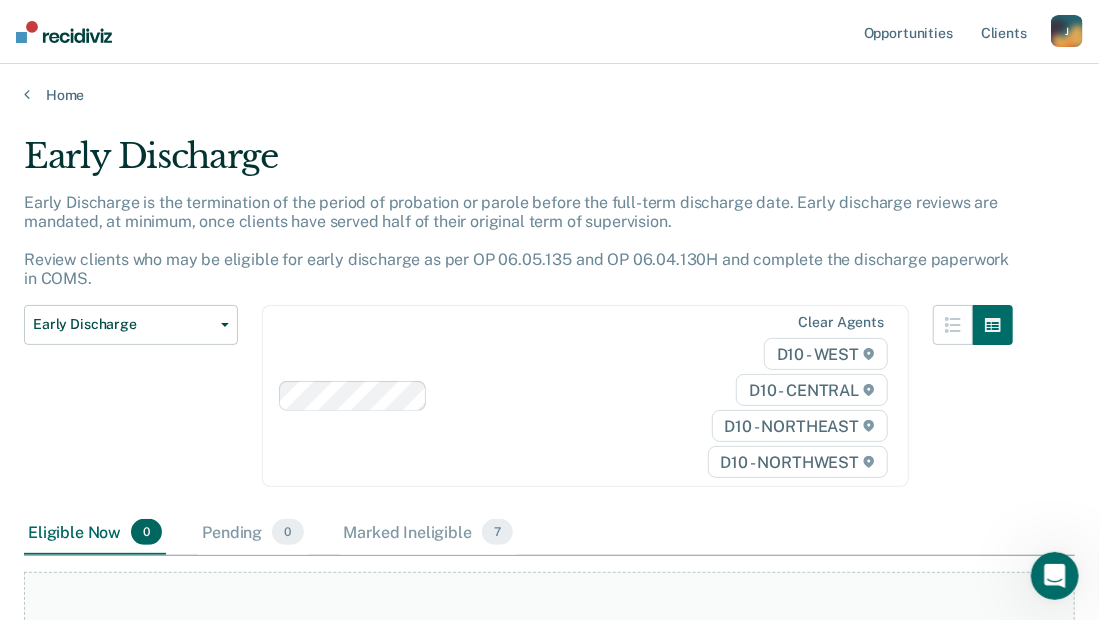scroll, scrollTop: 0, scrollLeft: 0, axis: both 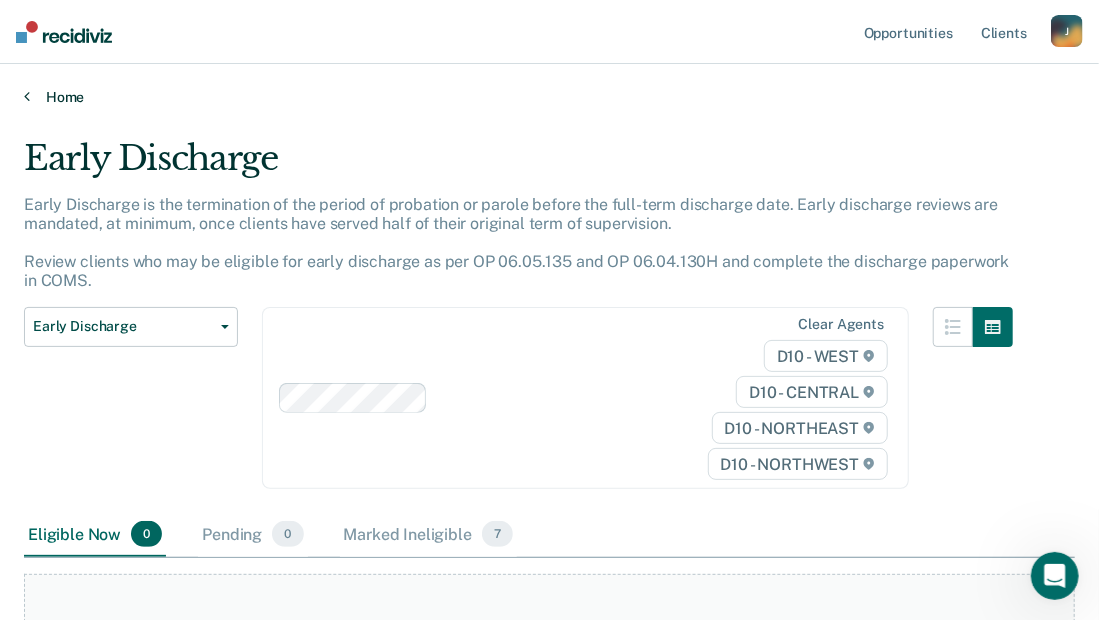 click on "Home" at bounding box center [549, 97] 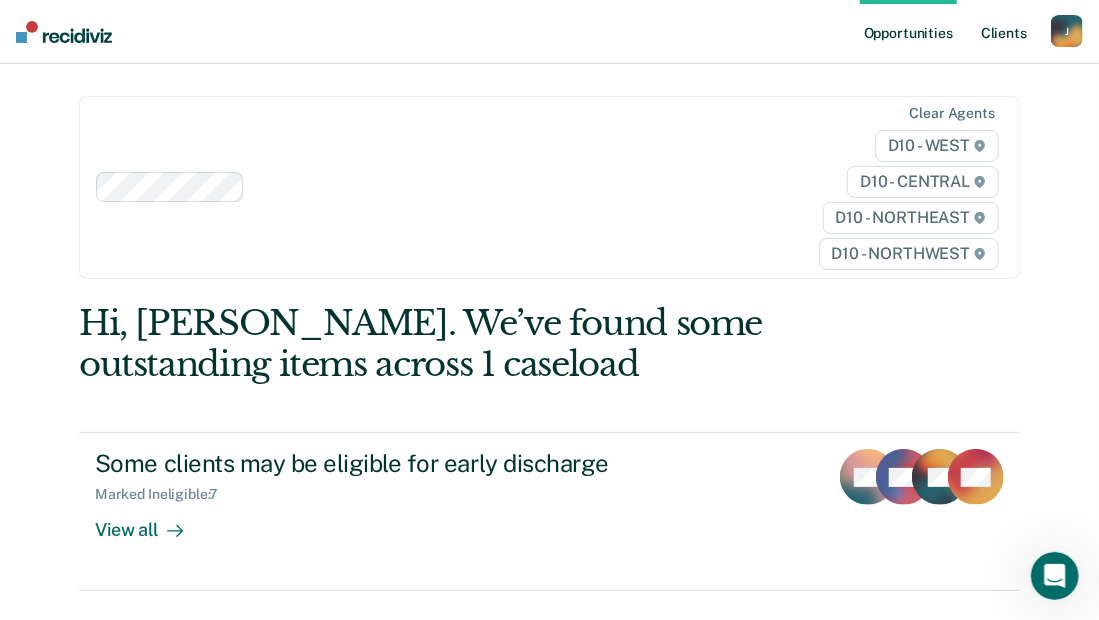 click on "Client s" at bounding box center [1004, 32] 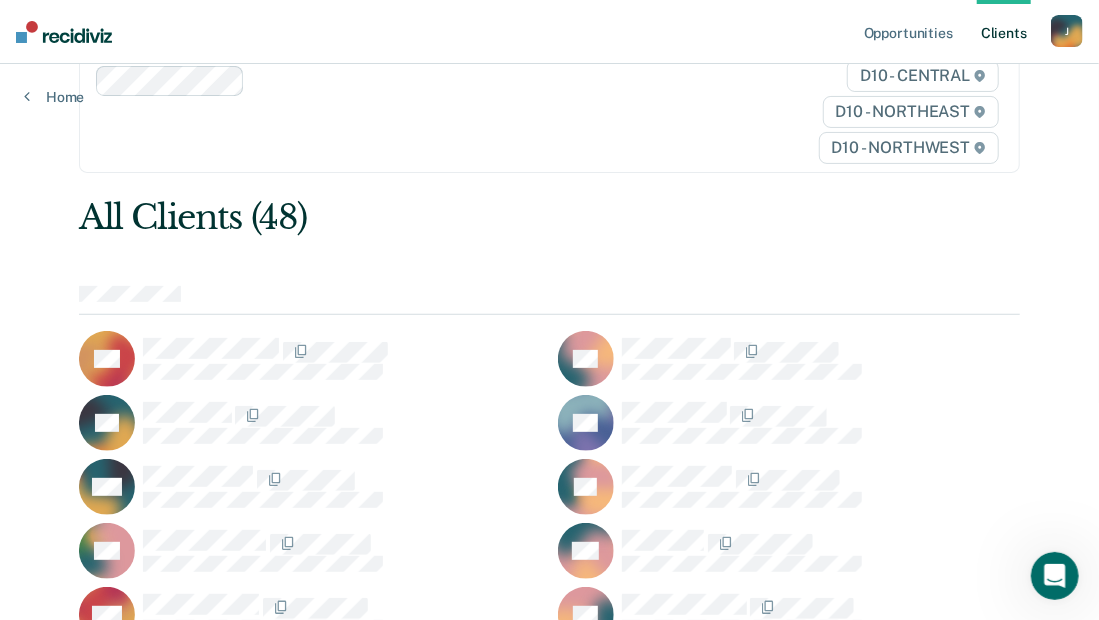 scroll, scrollTop: 0, scrollLeft: 0, axis: both 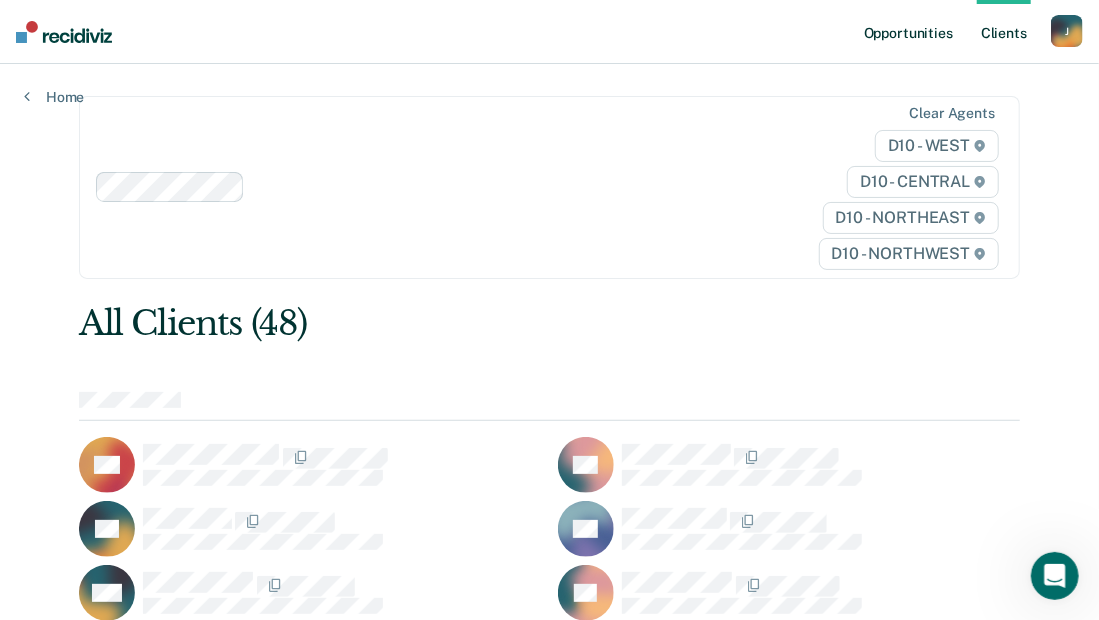 click on "Opportunities" at bounding box center [908, 32] 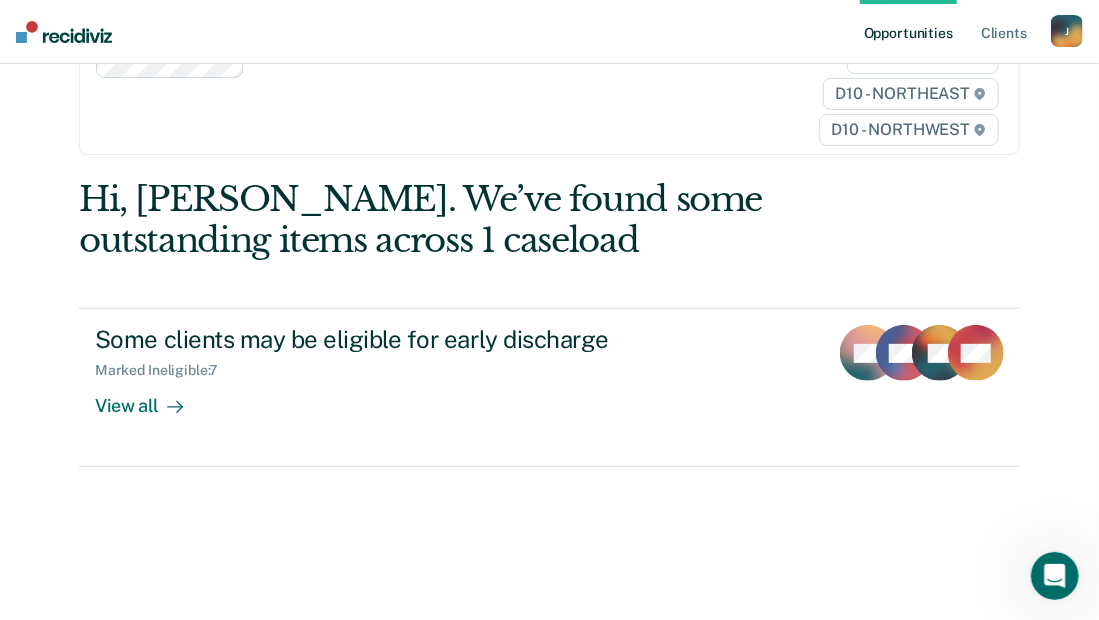 scroll, scrollTop: 127, scrollLeft: 0, axis: vertical 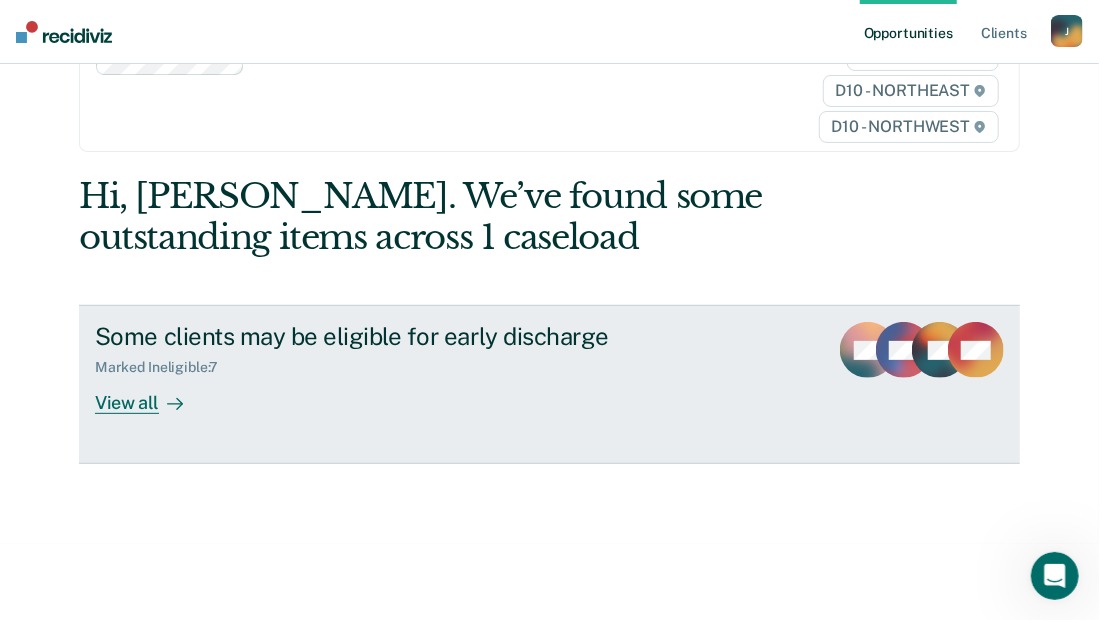 click on "View all" at bounding box center [151, 395] 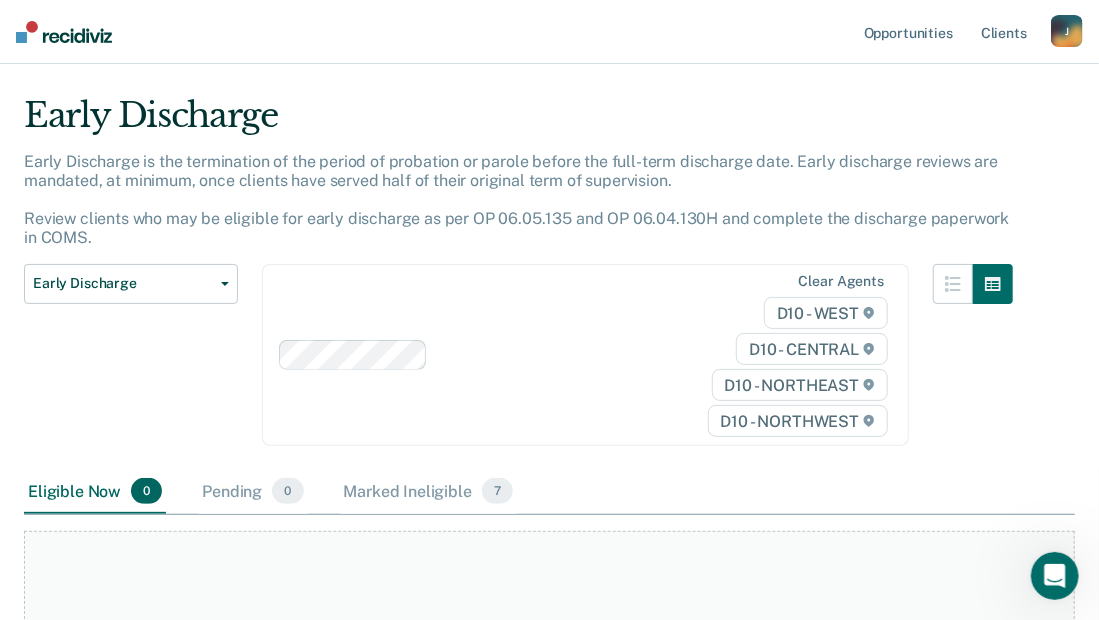 scroll, scrollTop: 0, scrollLeft: 0, axis: both 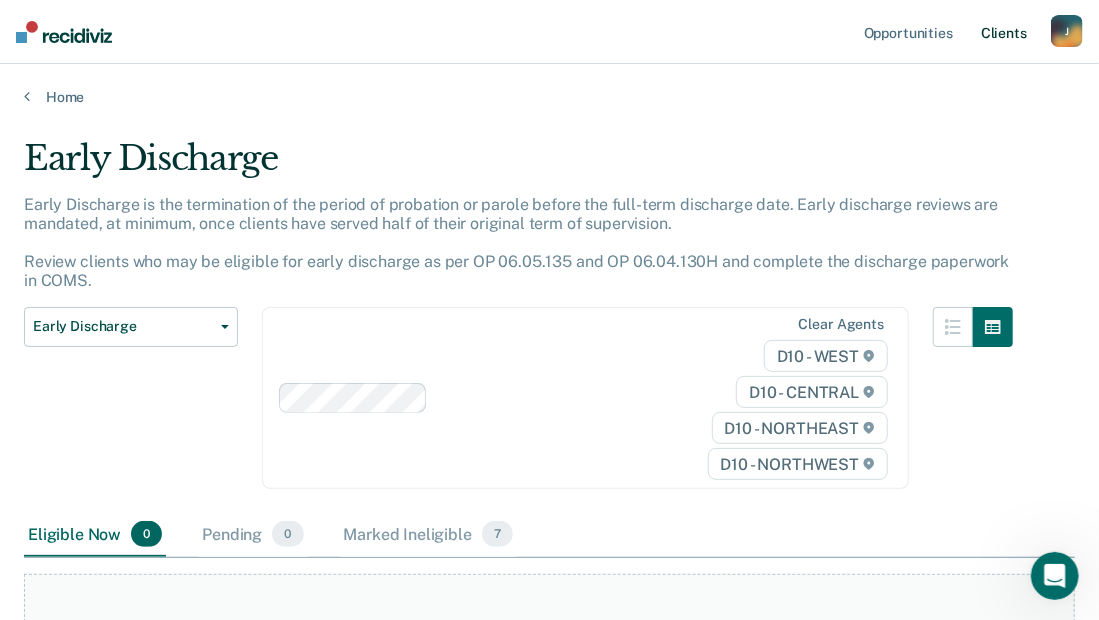 click on "Client s" at bounding box center [1004, 32] 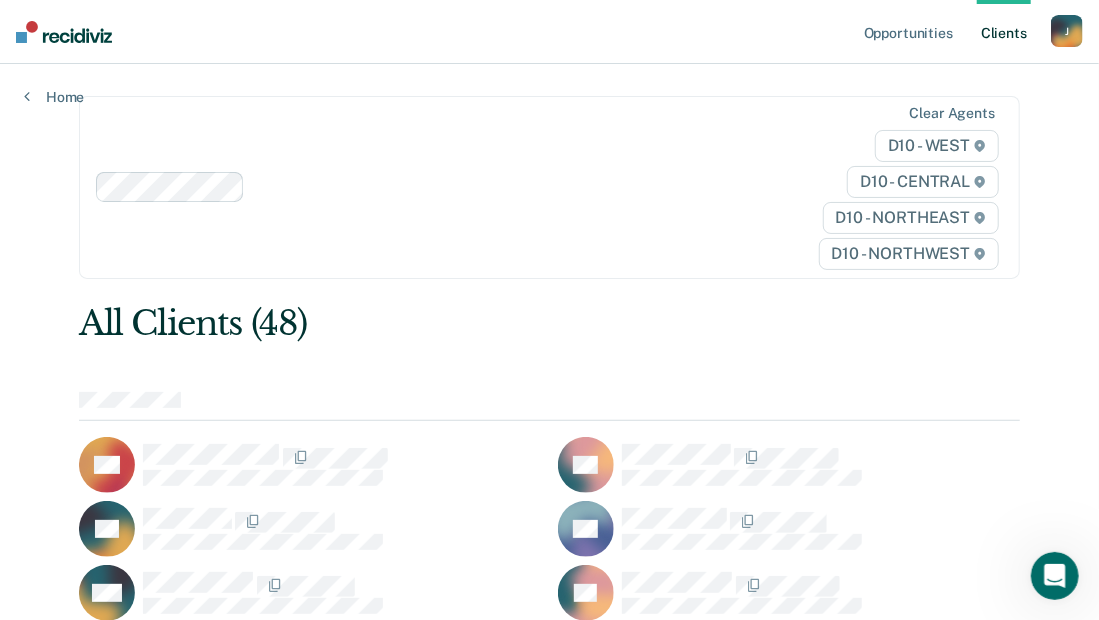 click on "J" at bounding box center (1067, 31) 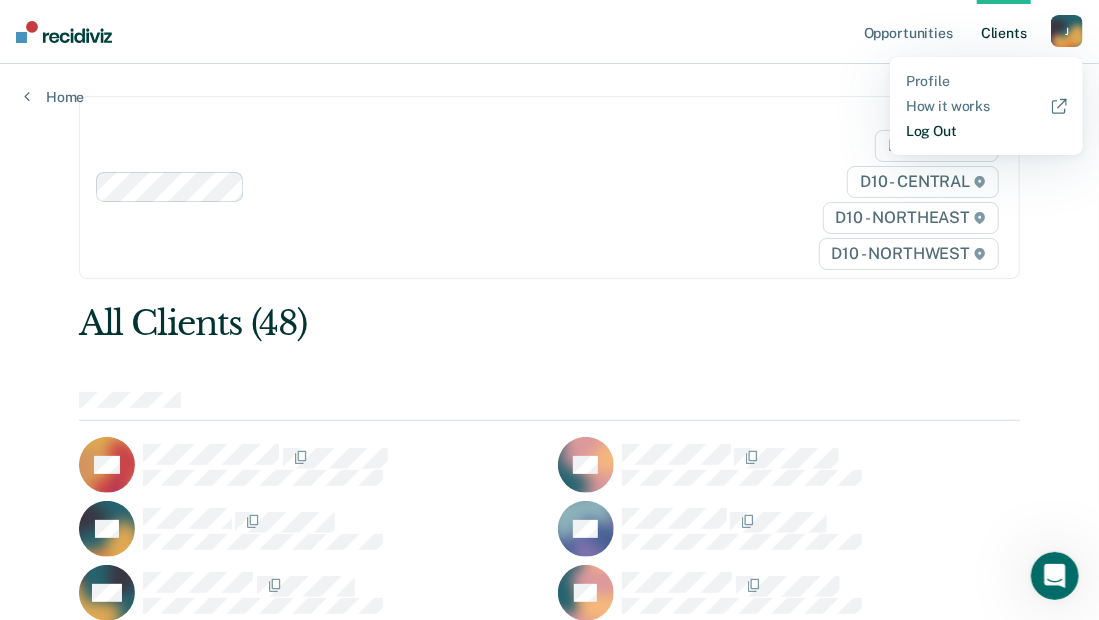 click on "Log Out" at bounding box center (986, 131) 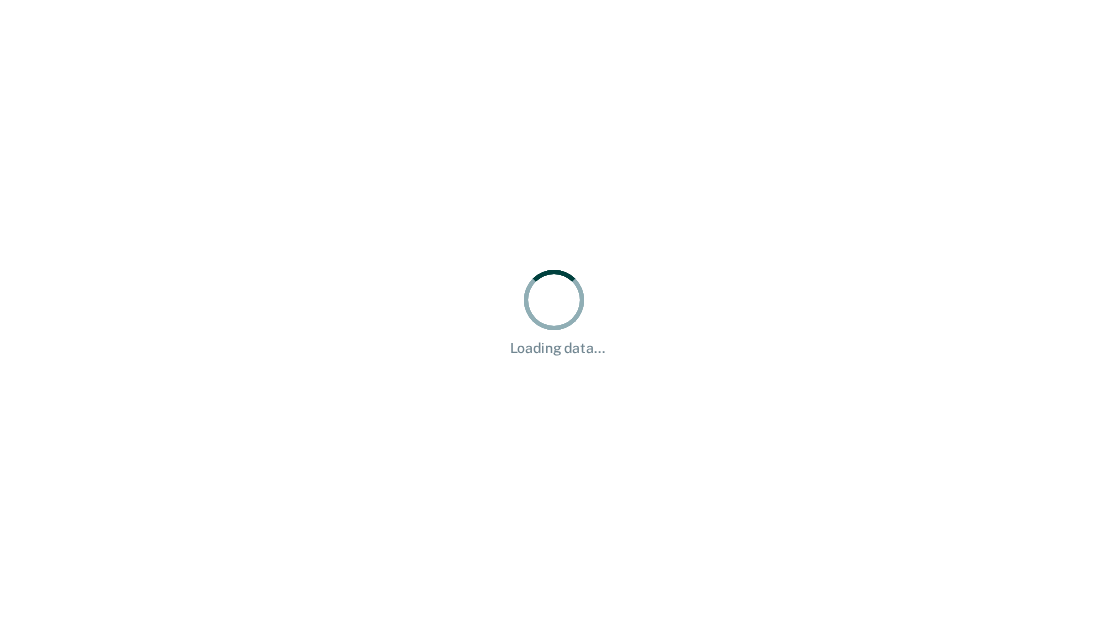 scroll, scrollTop: 0, scrollLeft: 0, axis: both 